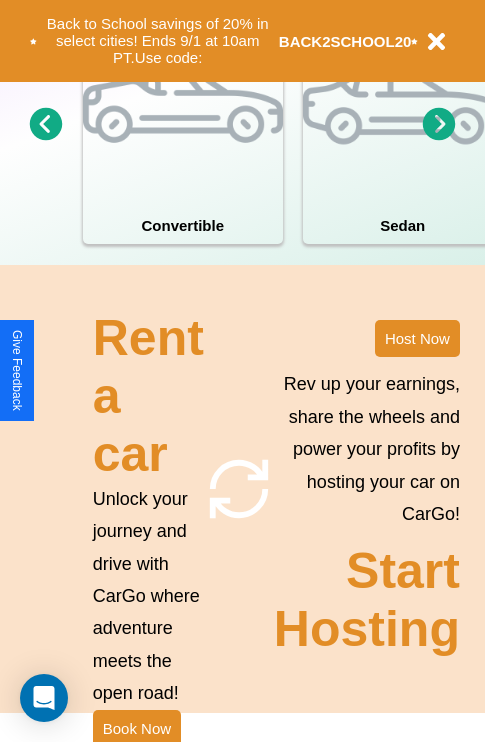 scroll, scrollTop: 1558, scrollLeft: 0, axis: vertical 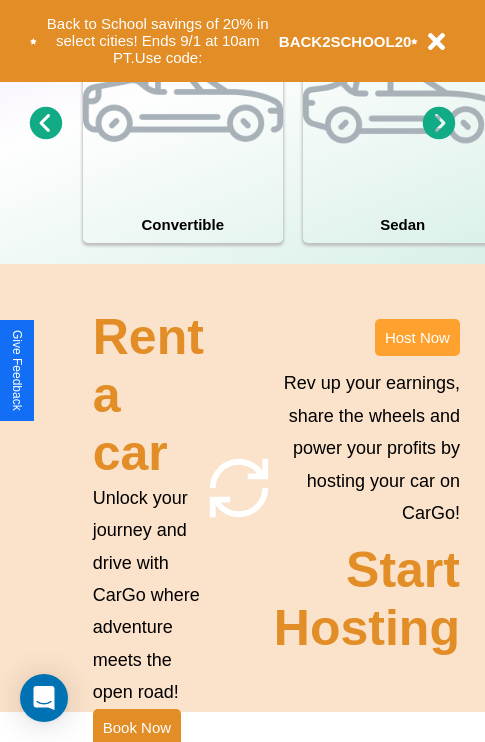 click on "Host Now" at bounding box center (417, 337) 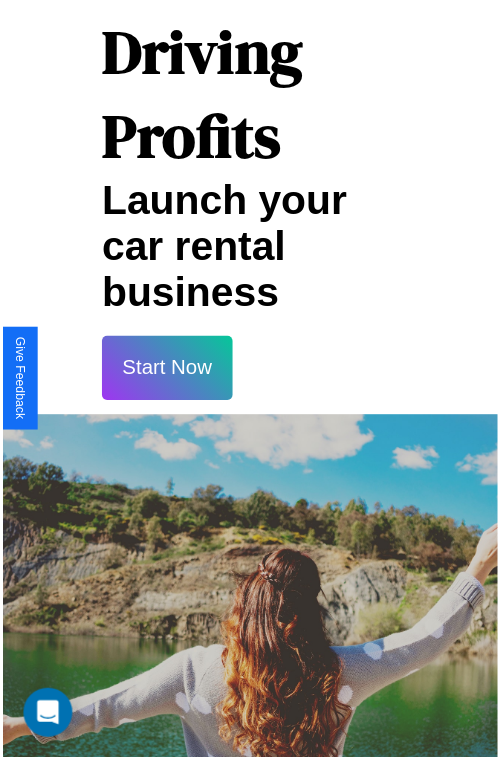 scroll, scrollTop: 35, scrollLeft: 0, axis: vertical 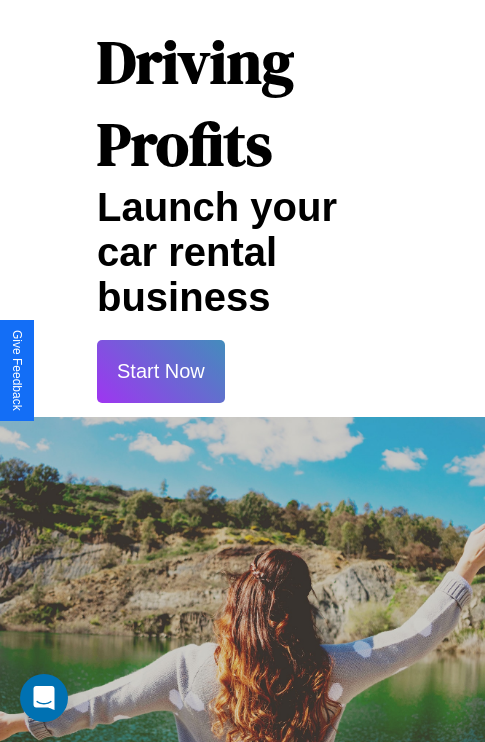 click on "Start Now" at bounding box center [161, 371] 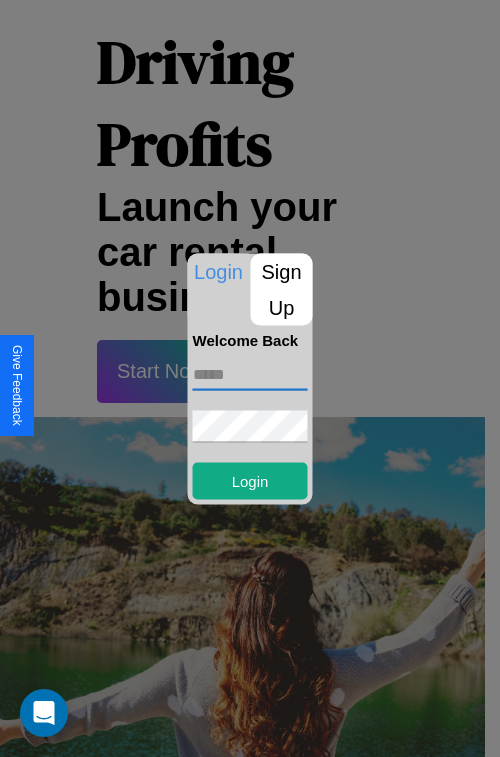 click at bounding box center [250, 374] 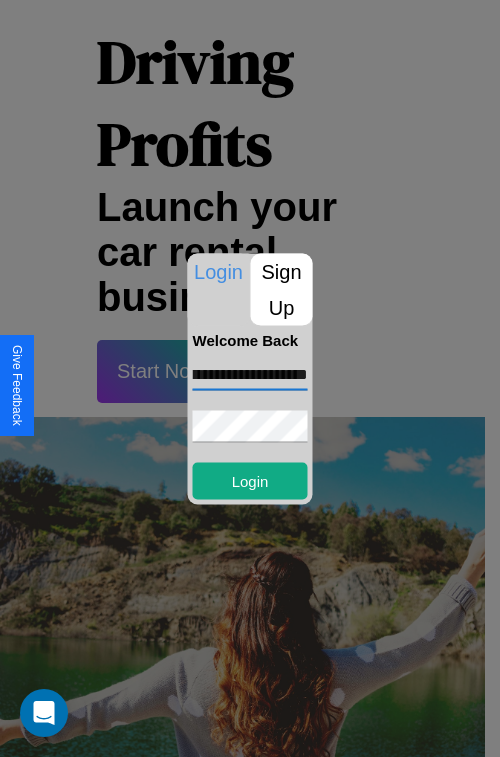 scroll, scrollTop: 0, scrollLeft: 64, axis: horizontal 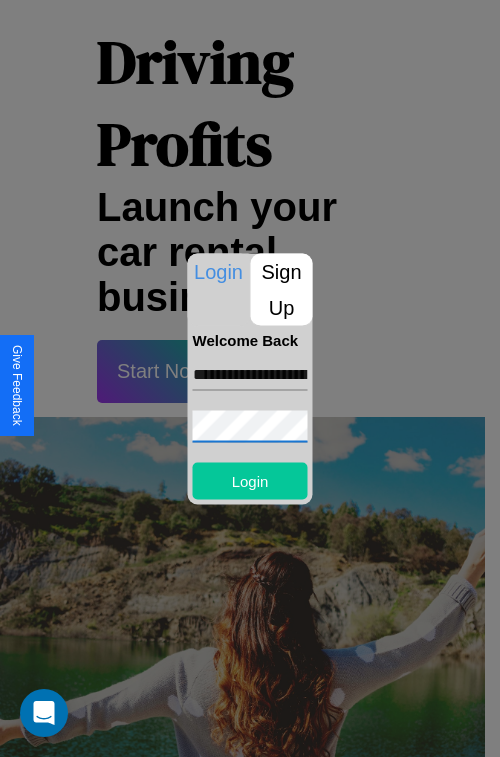 click on "Login" at bounding box center (250, 480) 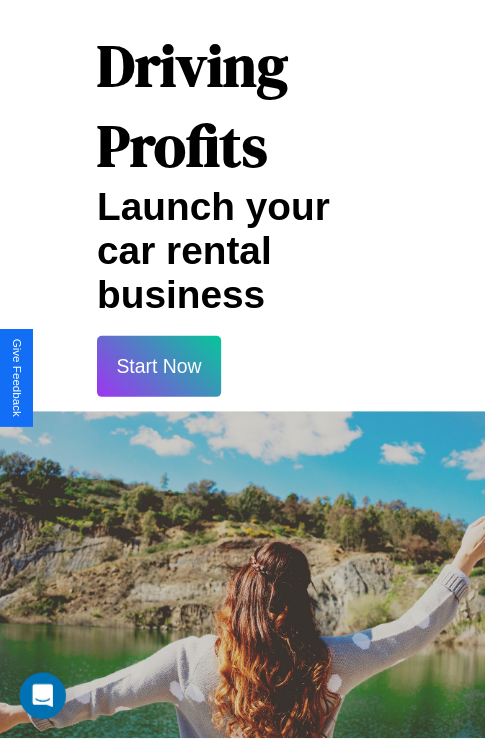 scroll, scrollTop: 37, scrollLeft: 0, axis: vertical 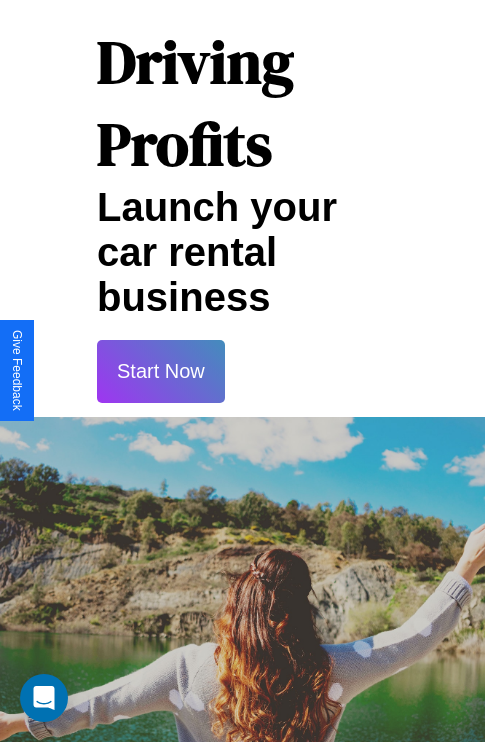 click on "Start Now" at bounding box center (161, 371) 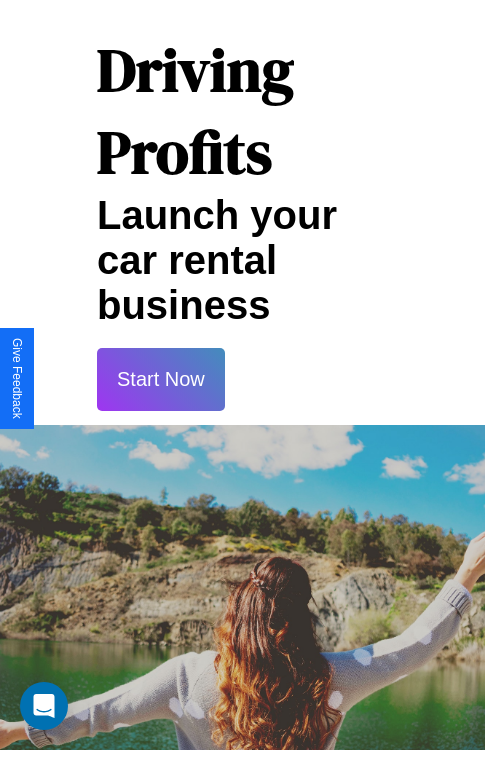 scroll, scrollTop: 0, scrollLeft: 0, axis: both 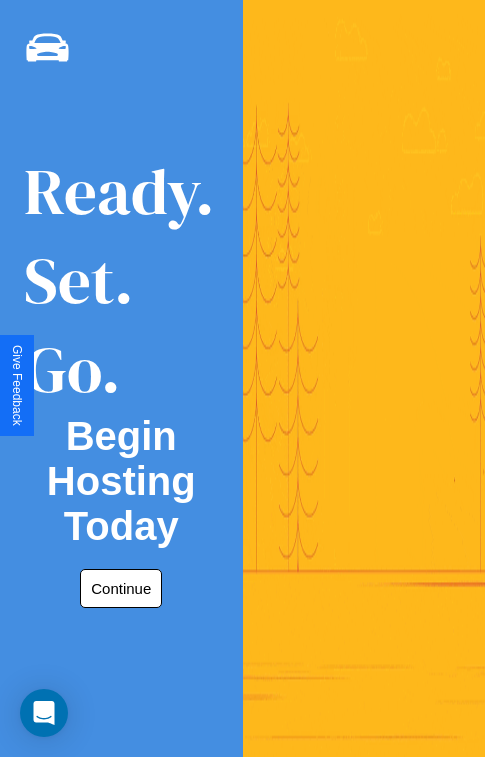 click on "Continue" at bounding box center [121, 588] 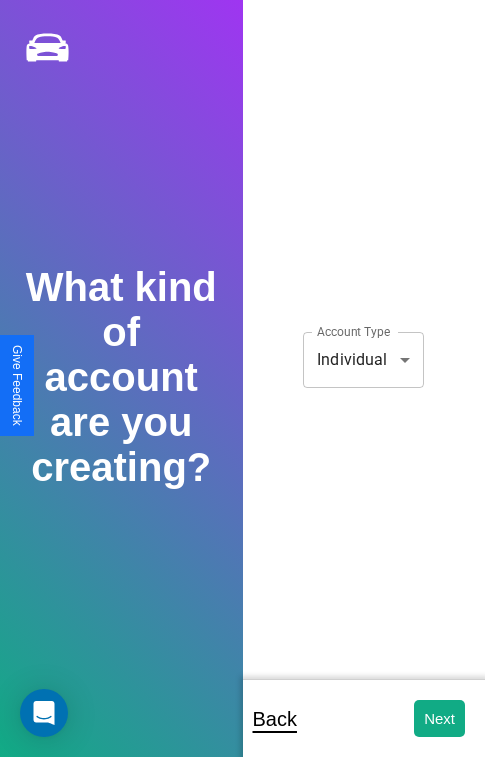 click on "**********" at bounding box center (242, 392) 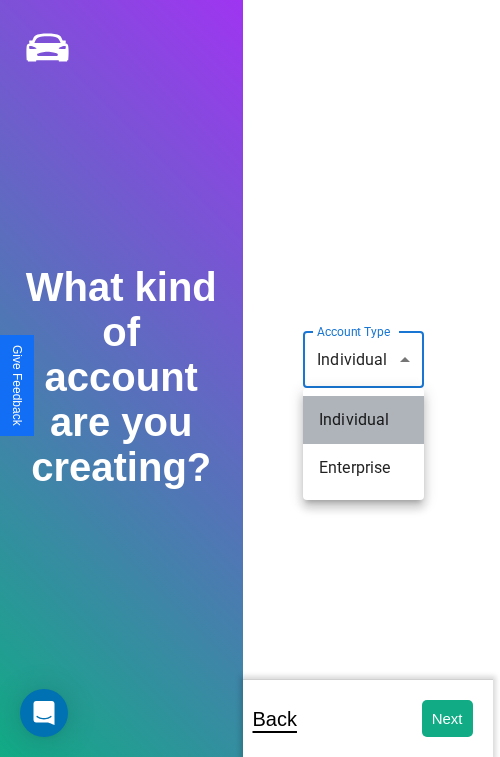 click on "Individual" at bounding box center (363, 420) 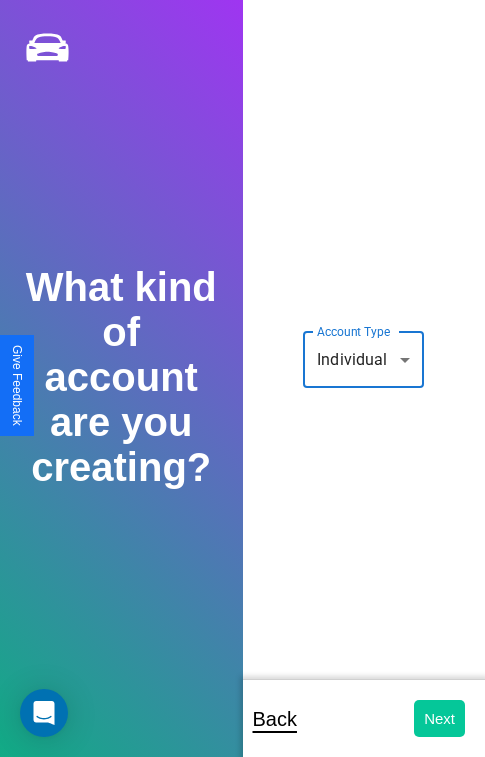 click on "Next" at bounding box center (439, 718) 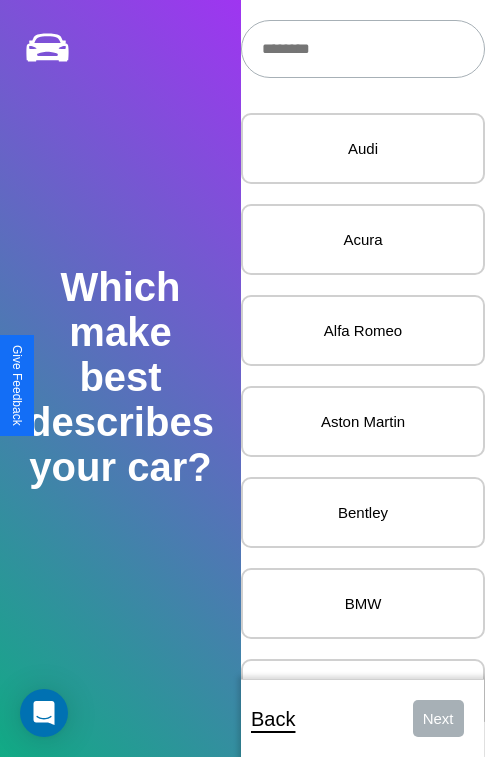 scroll, scrollTop: 24, scrollLeft: 0, axis: vertical 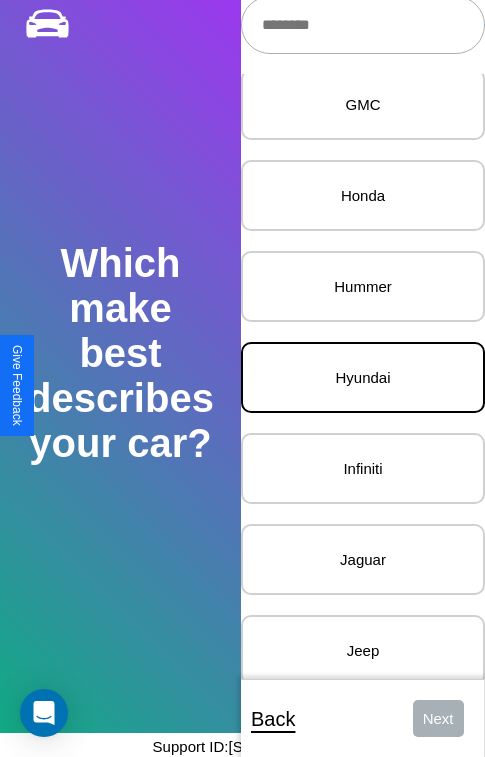 click on "Hyundai" at bounding box center (363, 377) 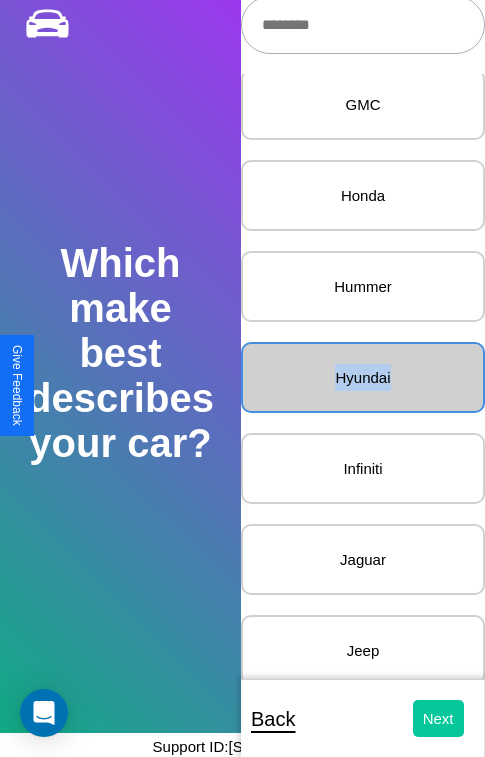 click on "Next" at bounding box center [438, 718] 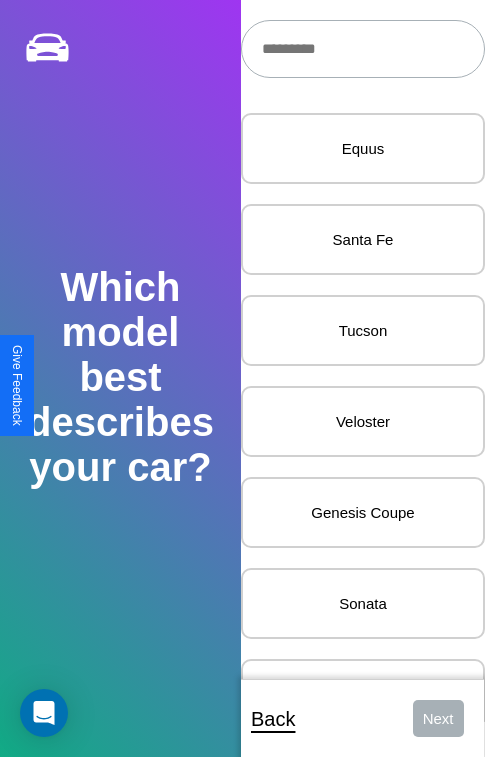 scroll, scrollTop: 24, scrollLeft: 0, axis: vertical 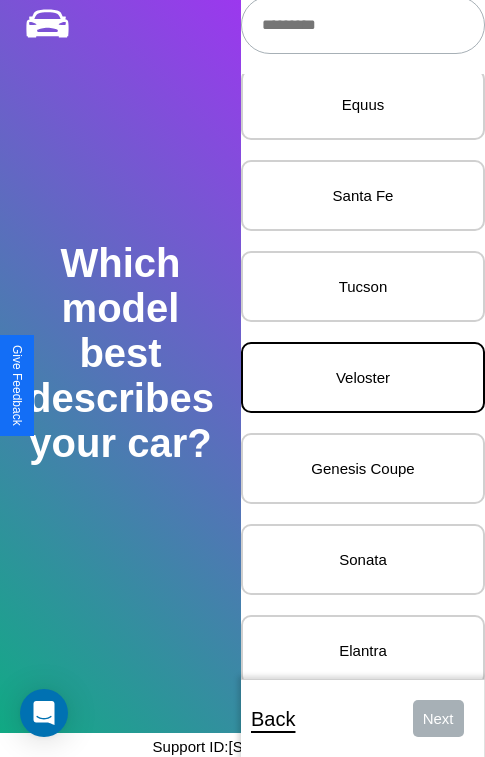 click on "Veloster" at bounding box center (363, 377) 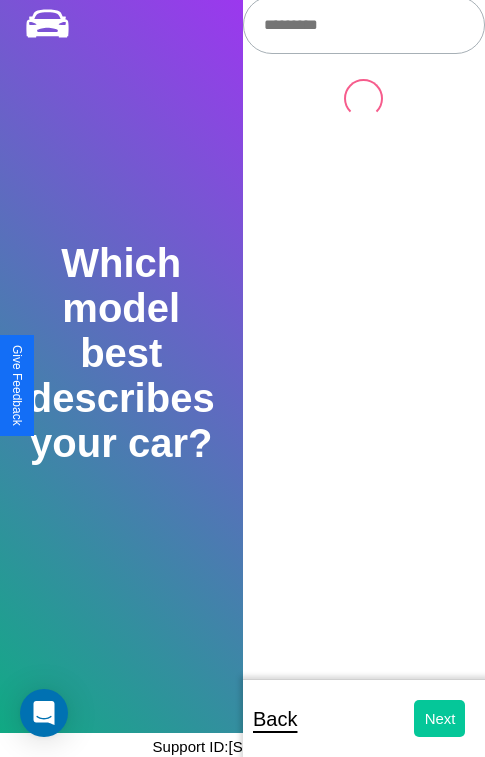 scroll, scrollTop: 0, scrollLeft: 0, axis: both 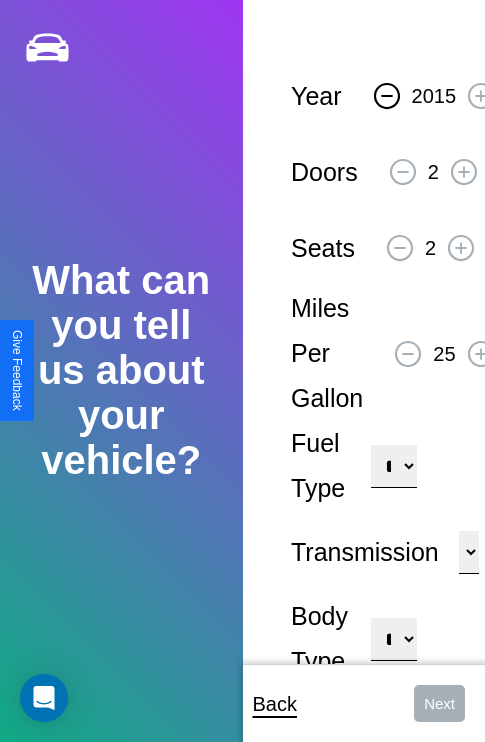 click 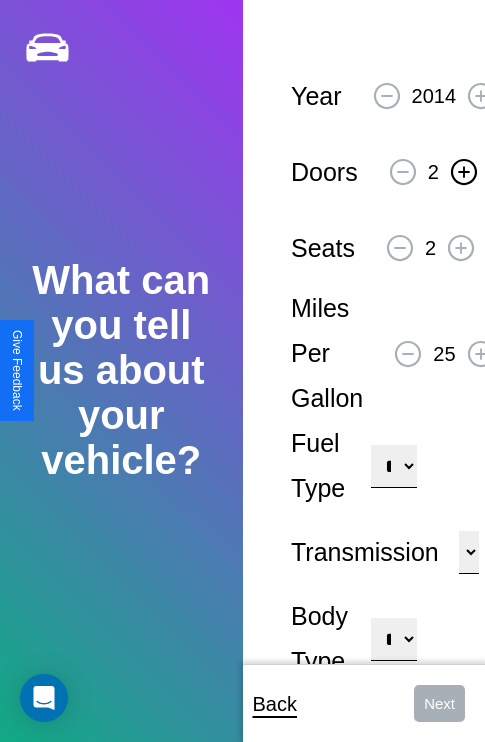 click 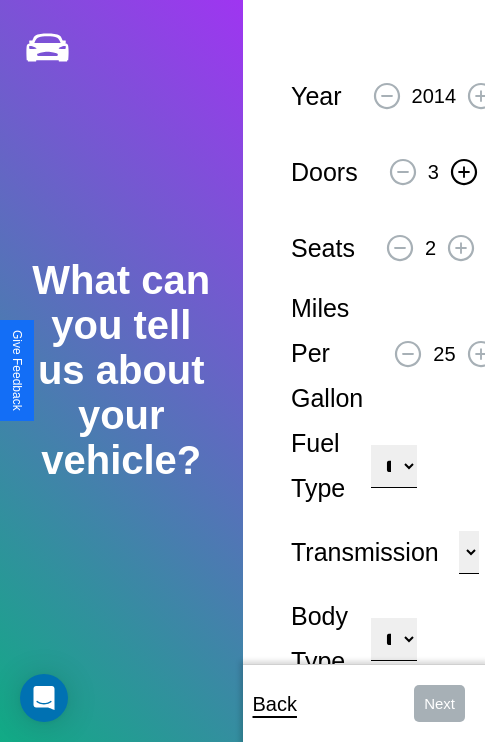 click 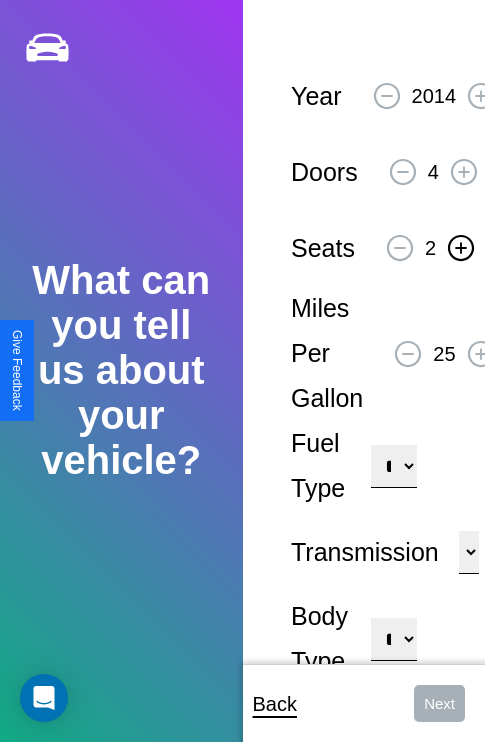 click 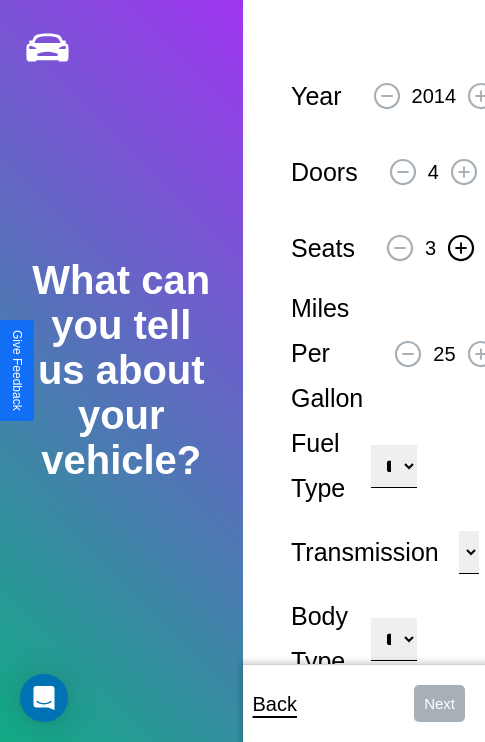 click 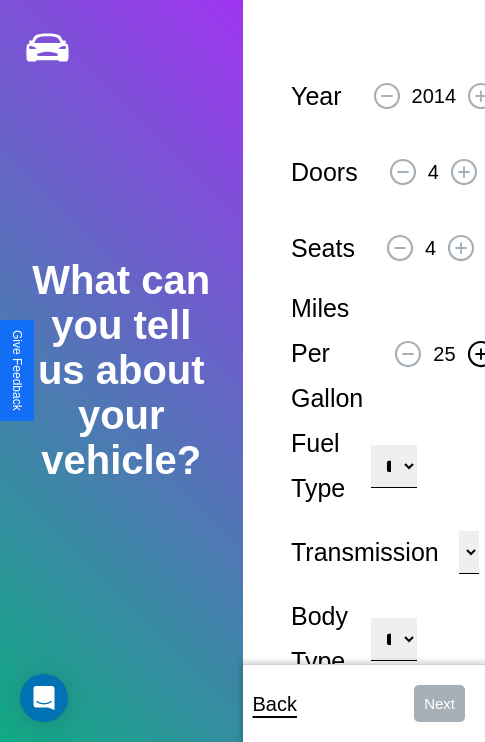 click 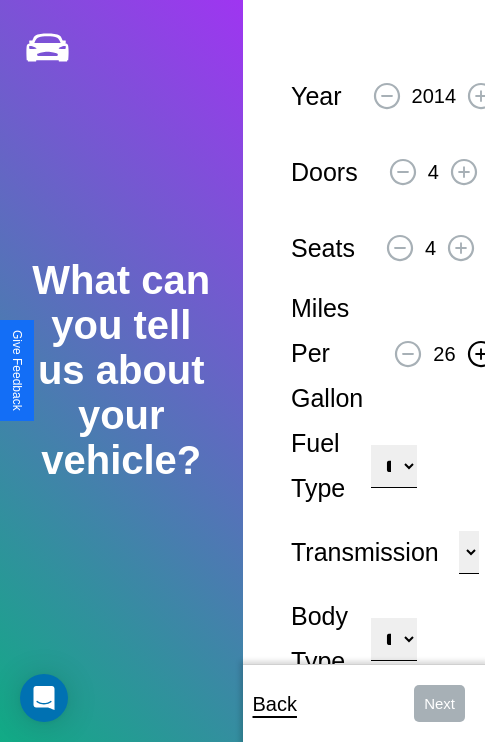 click 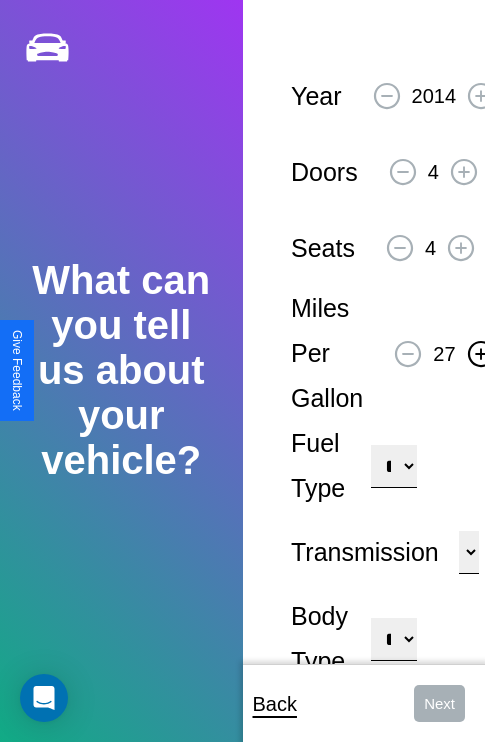 click 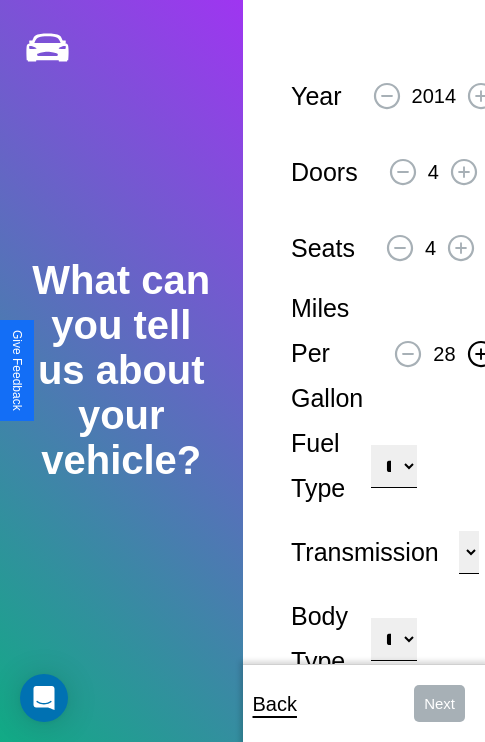 click 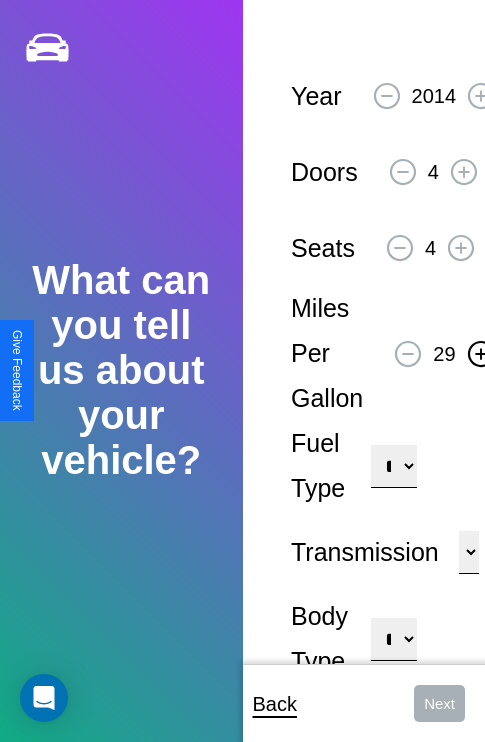 click 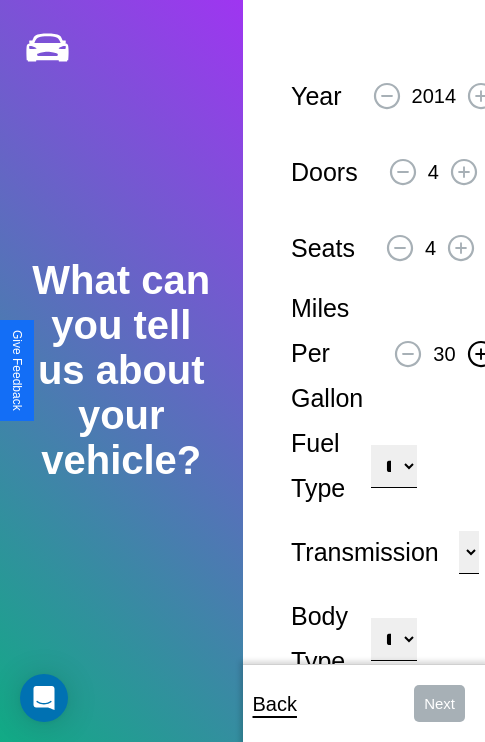 click 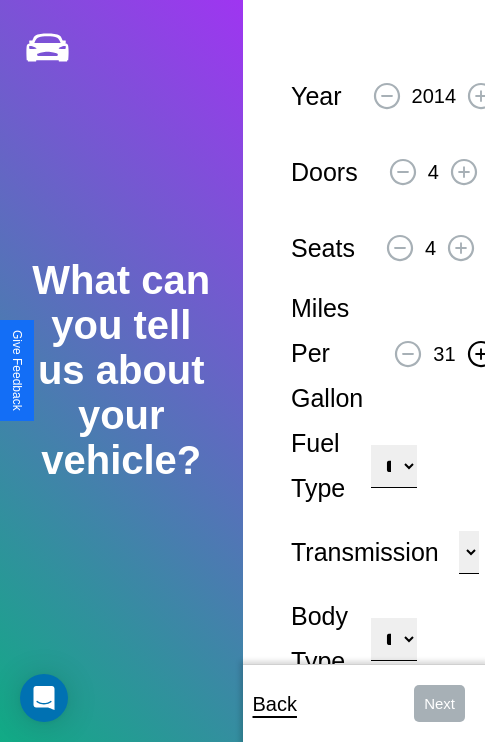click 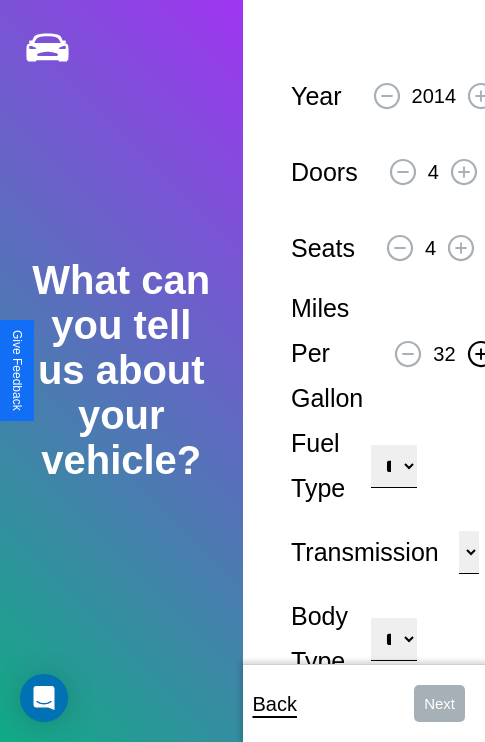 click 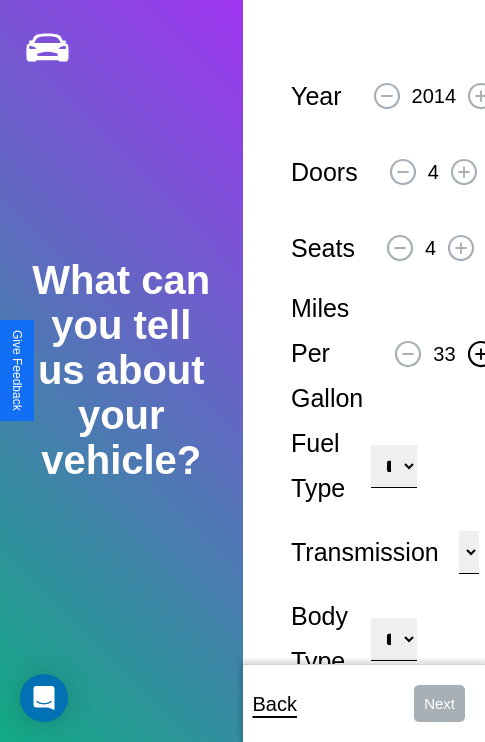 click 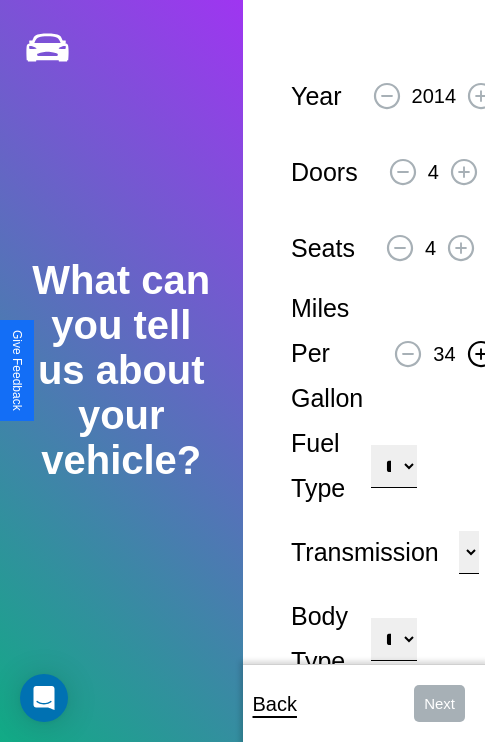 click on "**********" at bounding box center (393, 466) 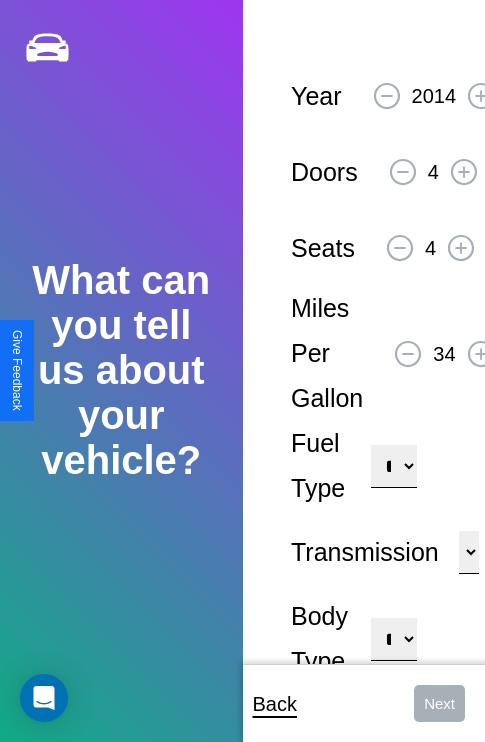select on "***" 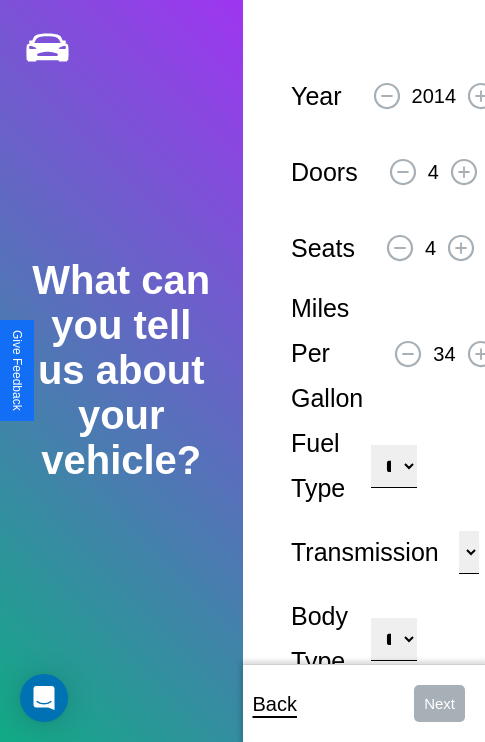 click on "****** ********* ******" at bounding box center (469, 552) 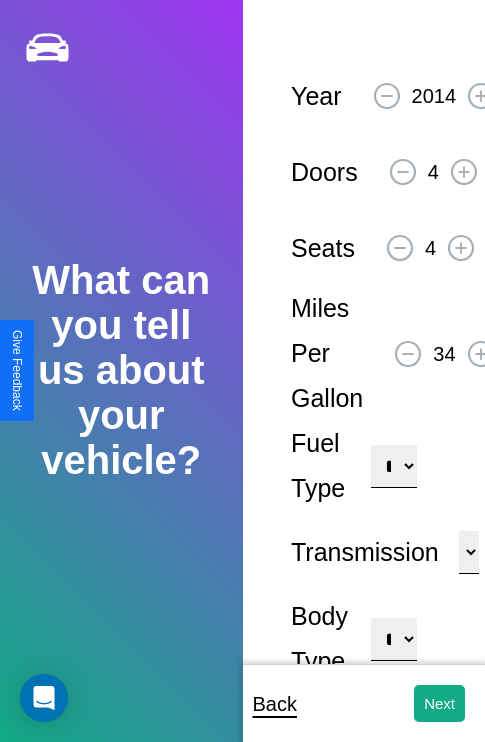 click on "**********" at bounding box center (393, 639) 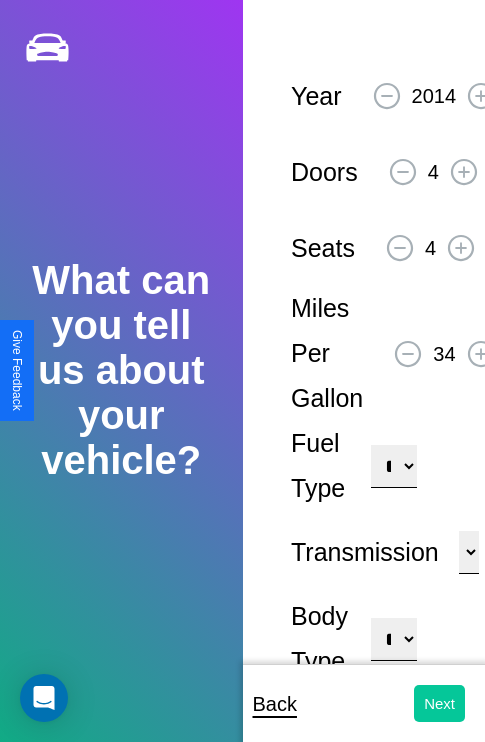 click on "Next" at bounding box center (439, 703) 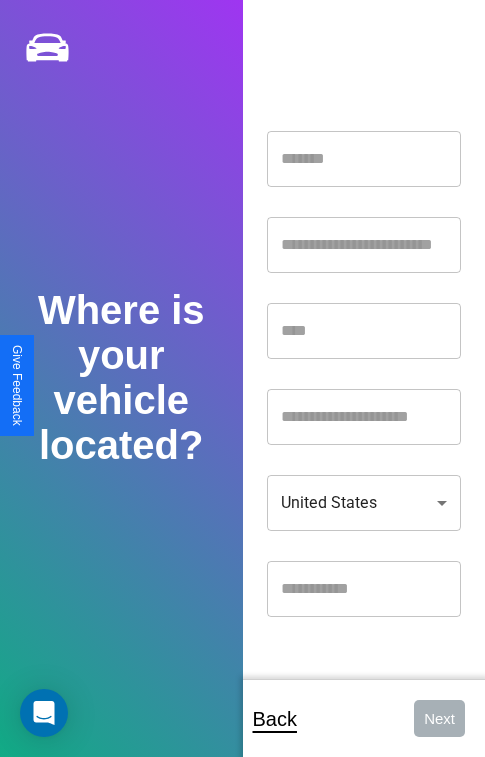 click at bounding box center (364, 159) 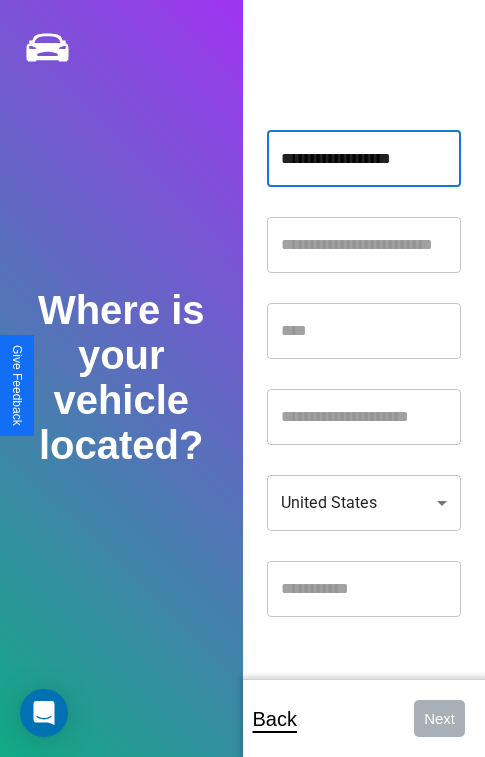 type on "**********" 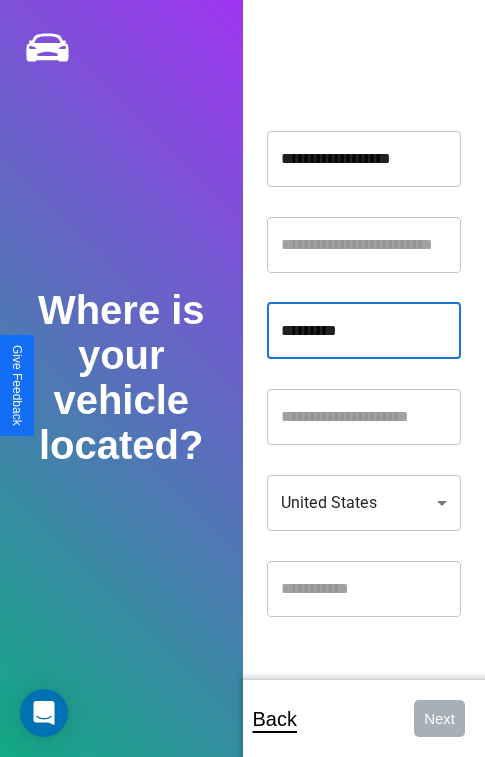 type on "*********" 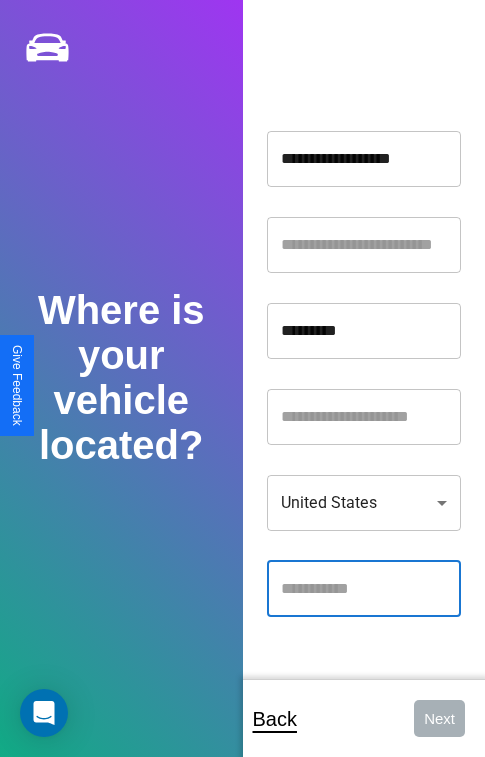 click at bounding box center (364, 589) 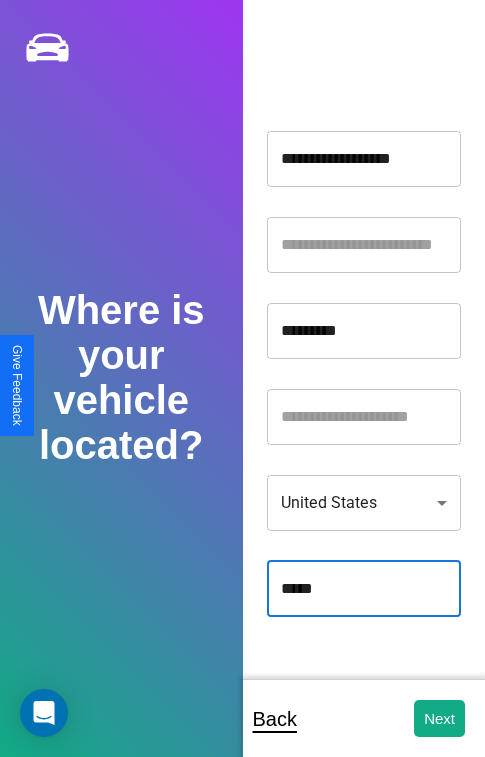 type on "*****" 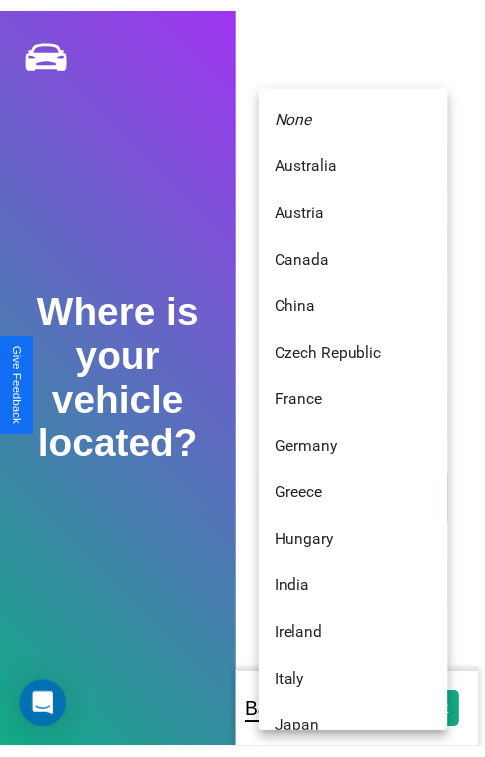 scroll, scrollTop: 459, scrollLeft: 0, axis: vertical 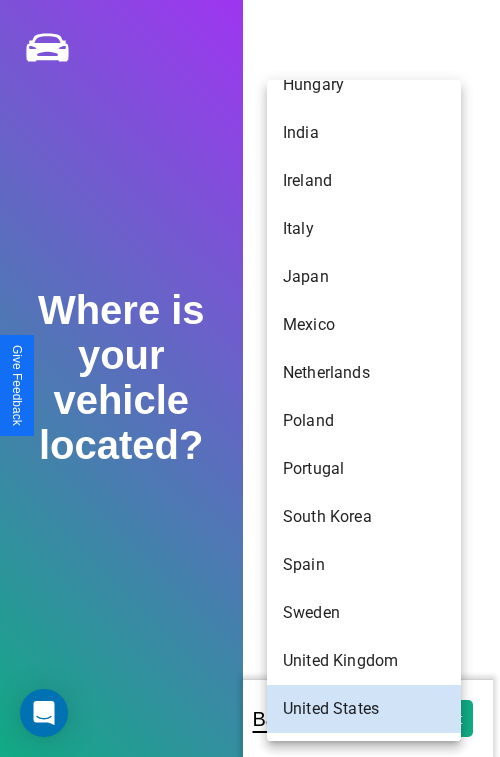 click on "Japan" at bounding box center [364, 277] 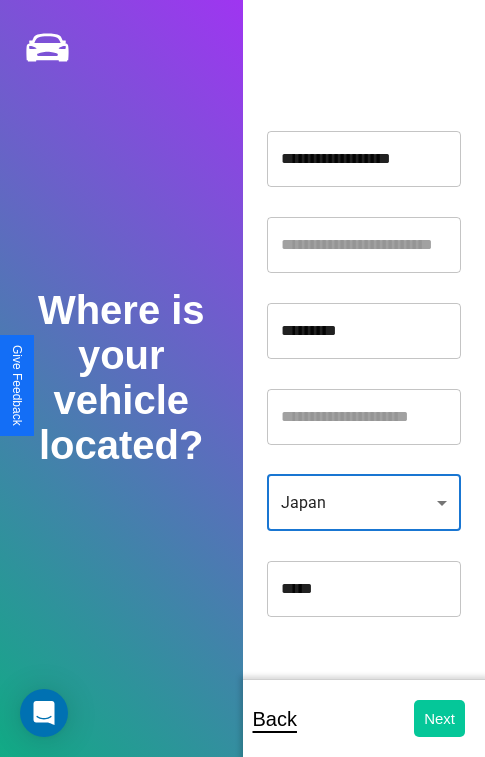 click on "Next" at bounding box center (439, 718) 